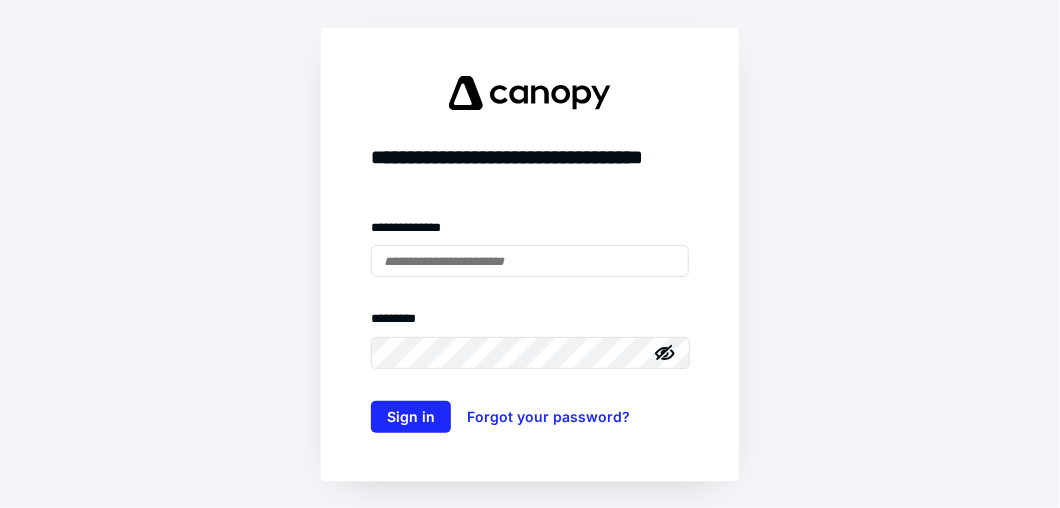 scroll, scrollTop: 0, scrollLeft: 0, axis: both 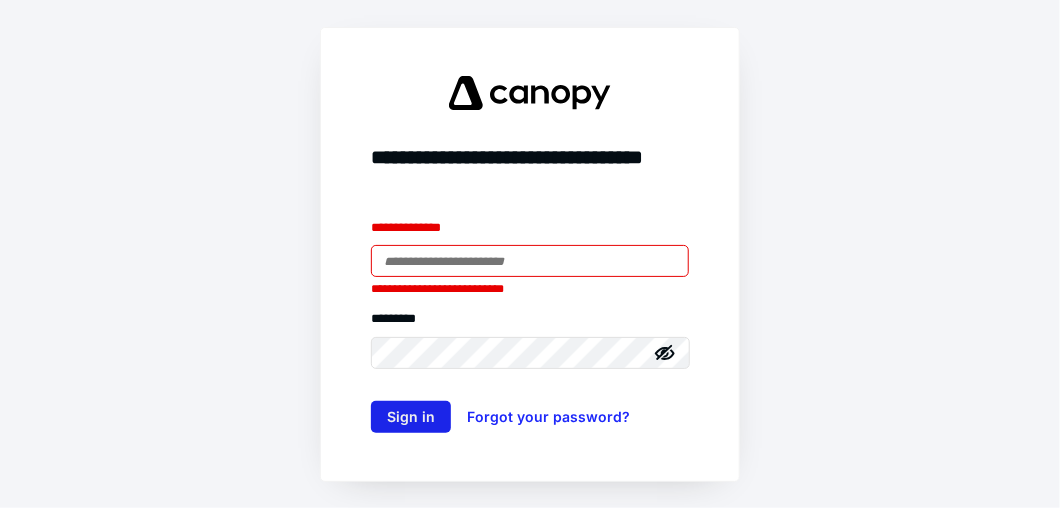 type on "**********" 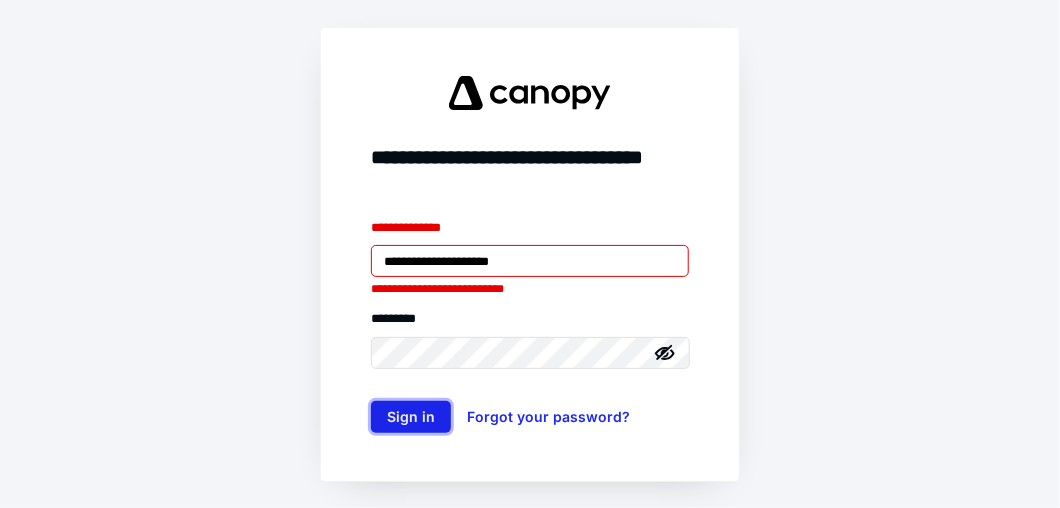 click on "Sign in" at bounding box center [411, 417] 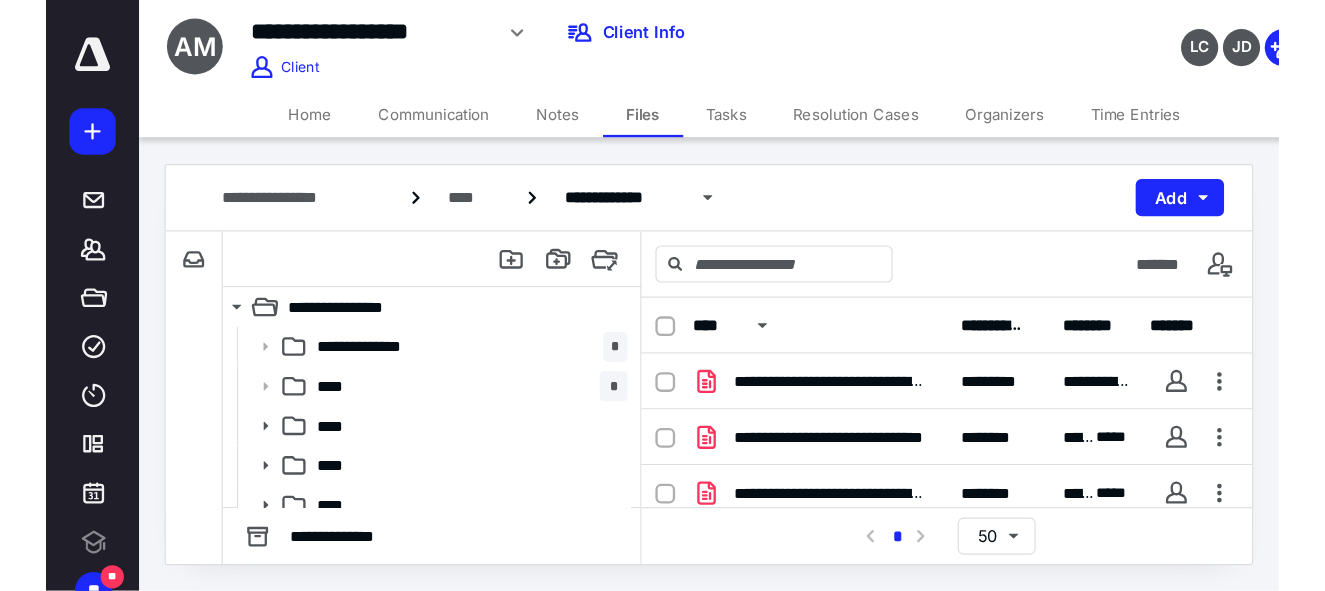 scroll, scrollTop: 0, scrollLeft: 0, axis: both 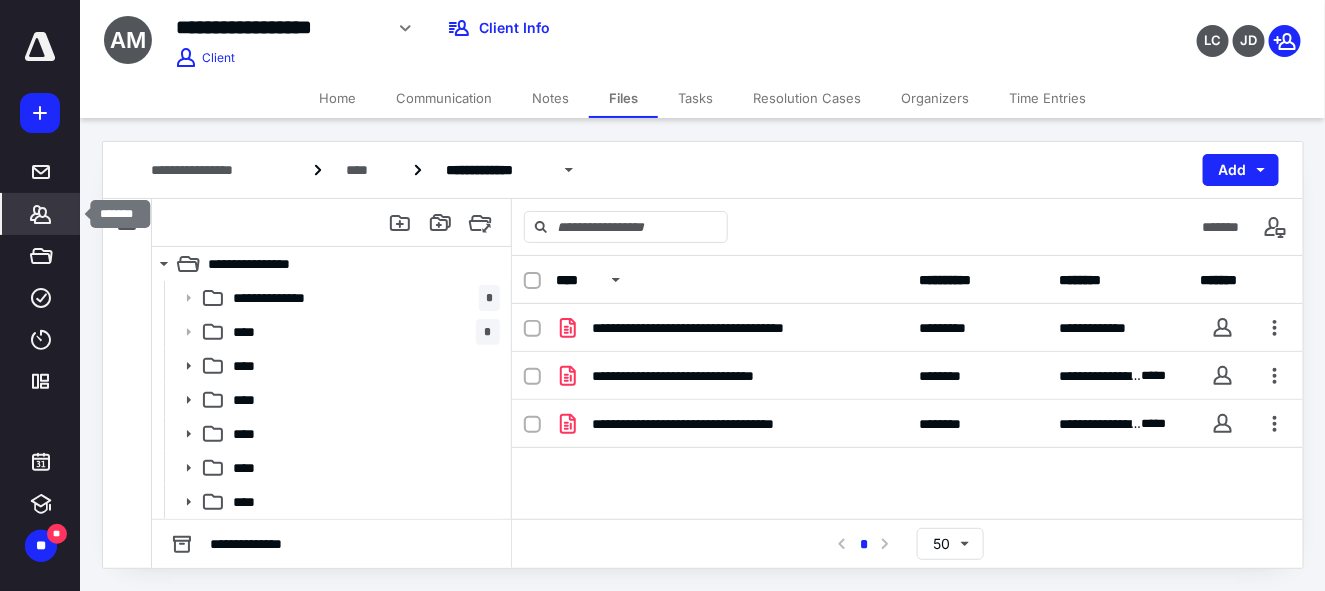 click 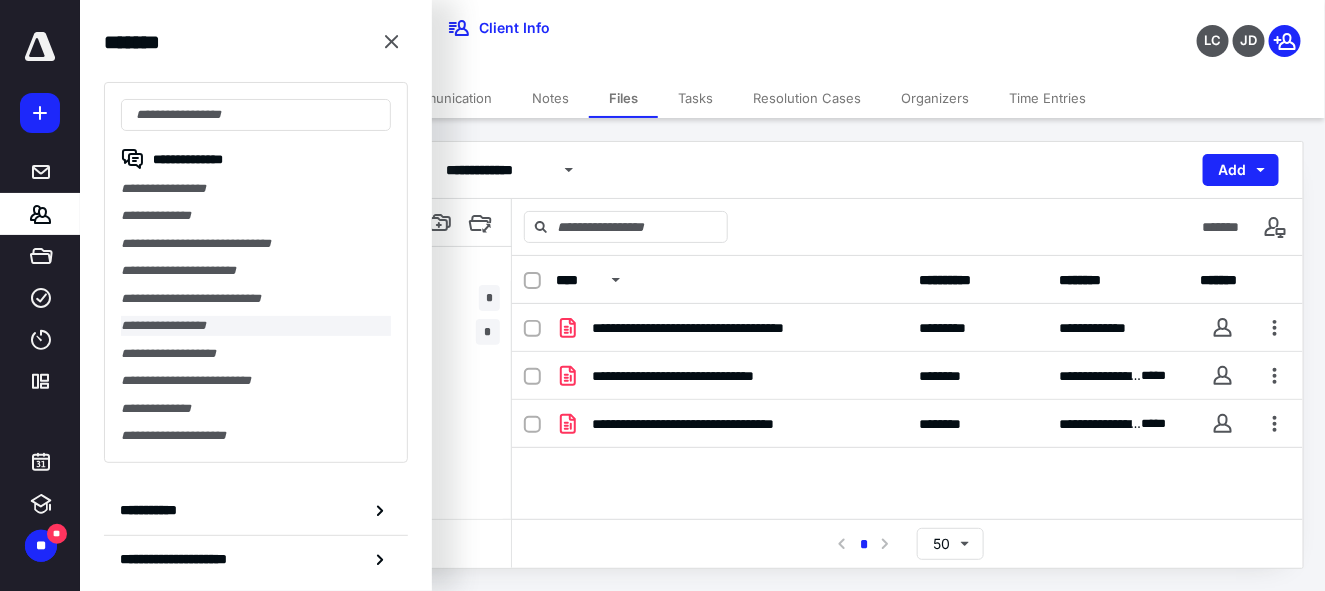click on "**********" at bounding box center [256, 325] 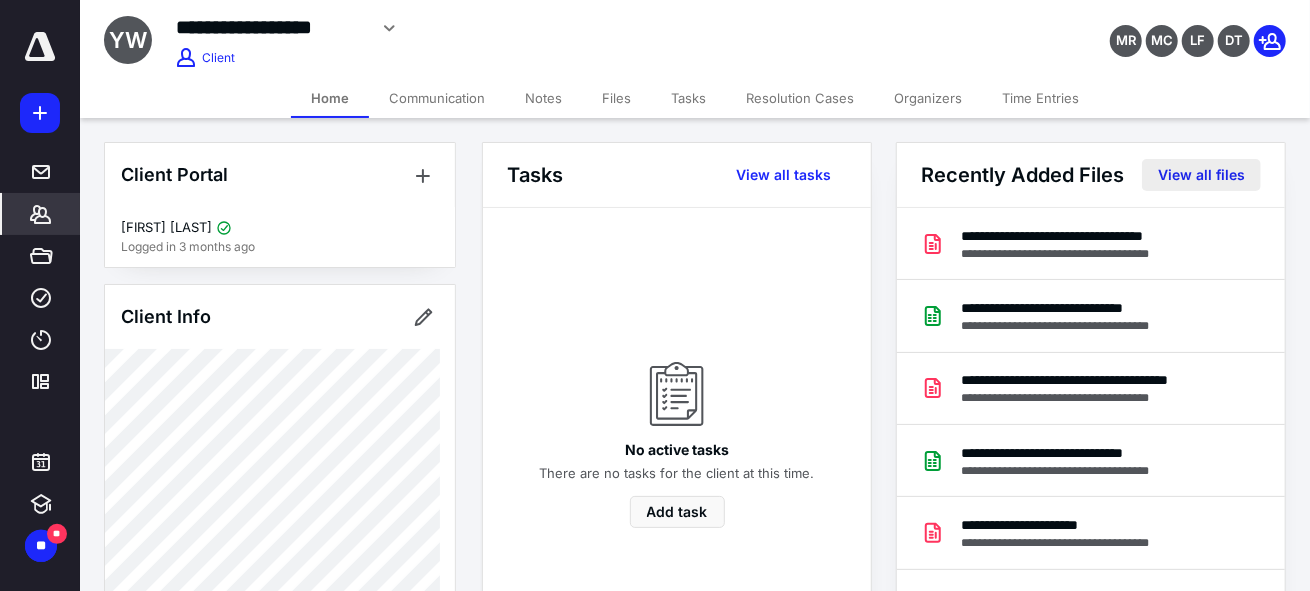 click on "View all files" at bounding box center (1201, 175) 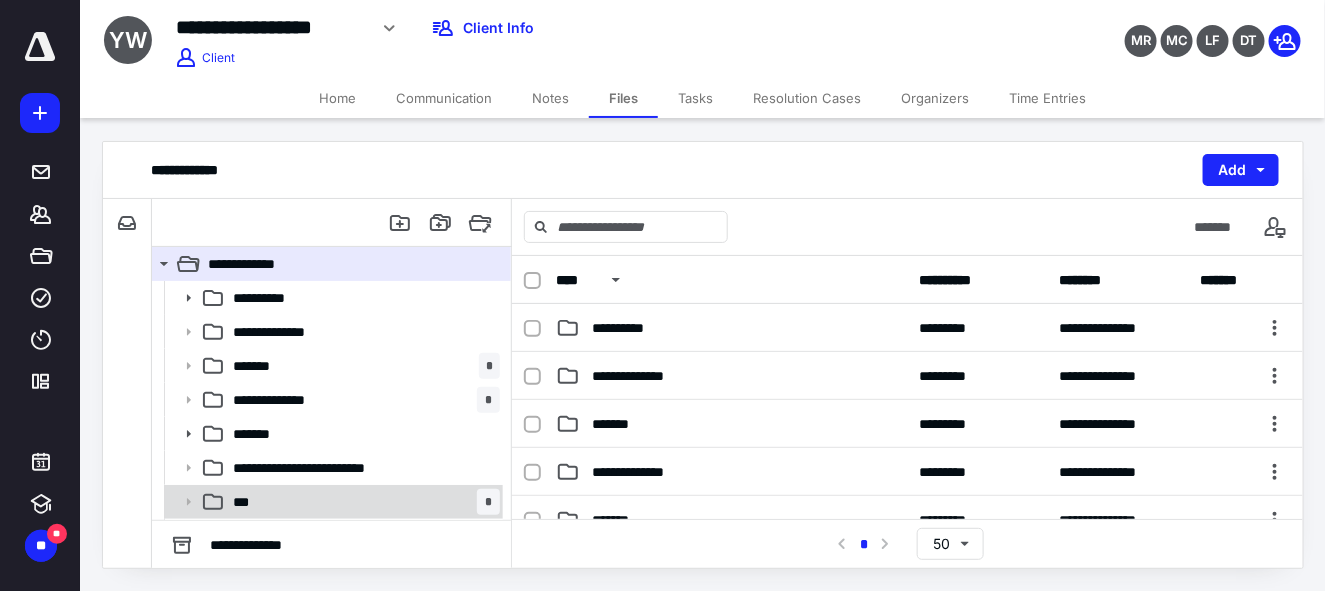 scroll, scrollTop: 66, scrollLeft: 0, axis: vertical 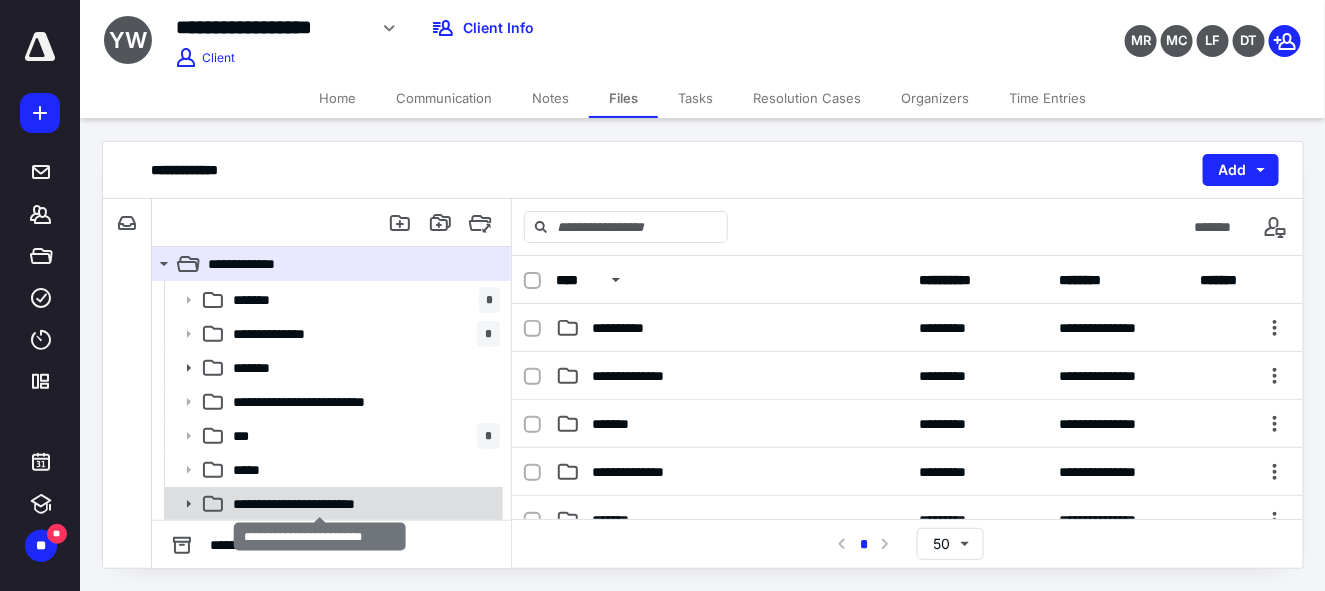 click on "**********" at bounding box center (321, 504) 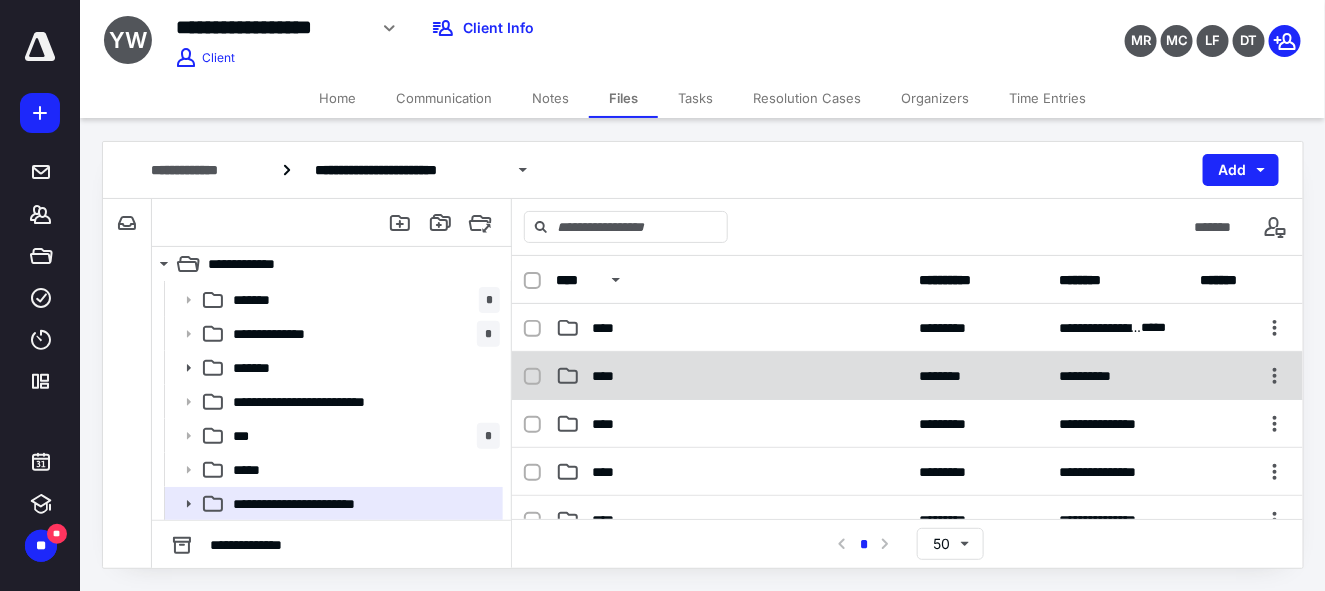 click on "****" at bounding box center [731, 376] 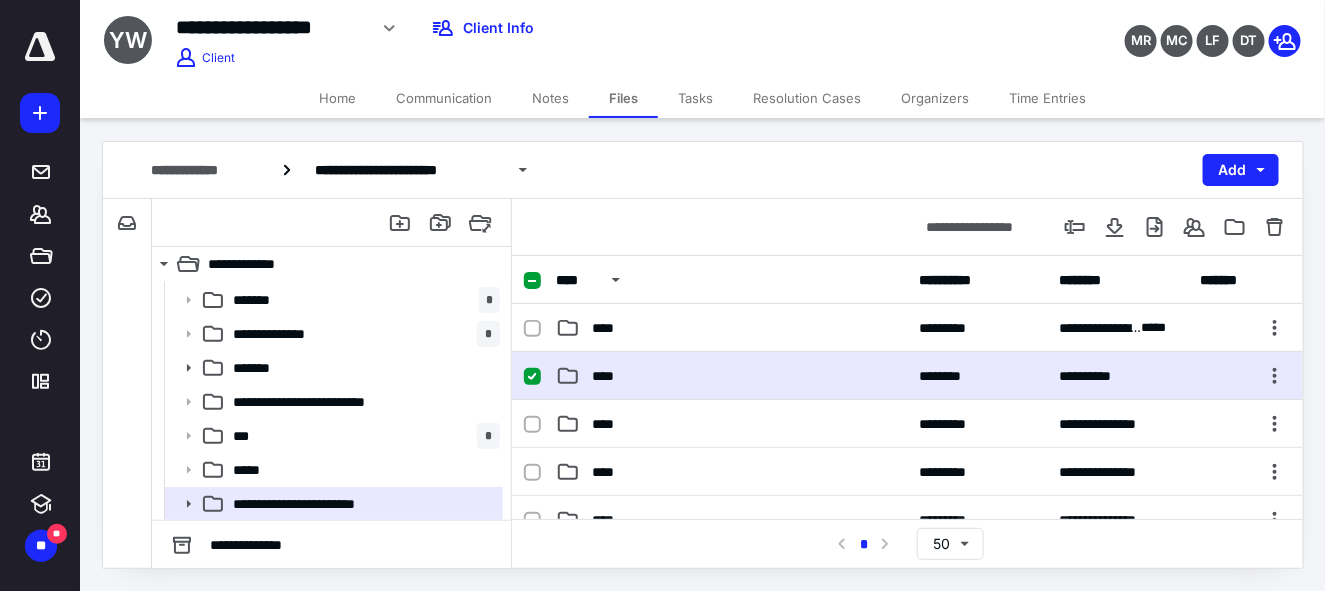click on "****" at bounding box center (731, 376) 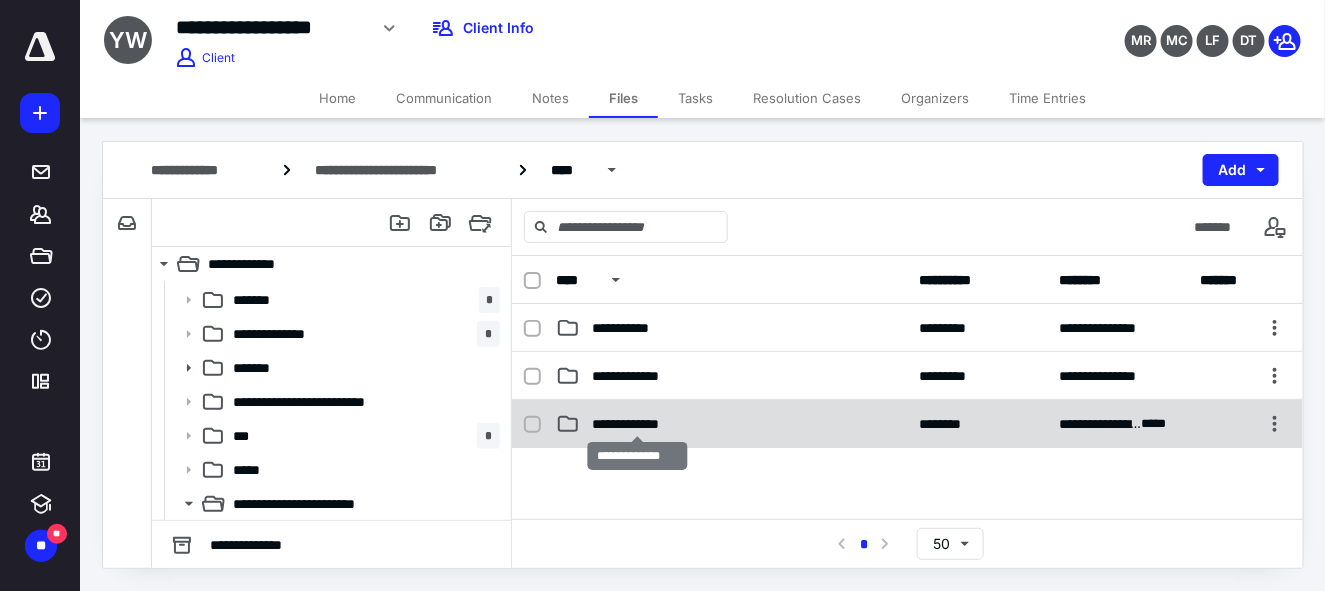 click on "**********" at bounding box center (638, 424) 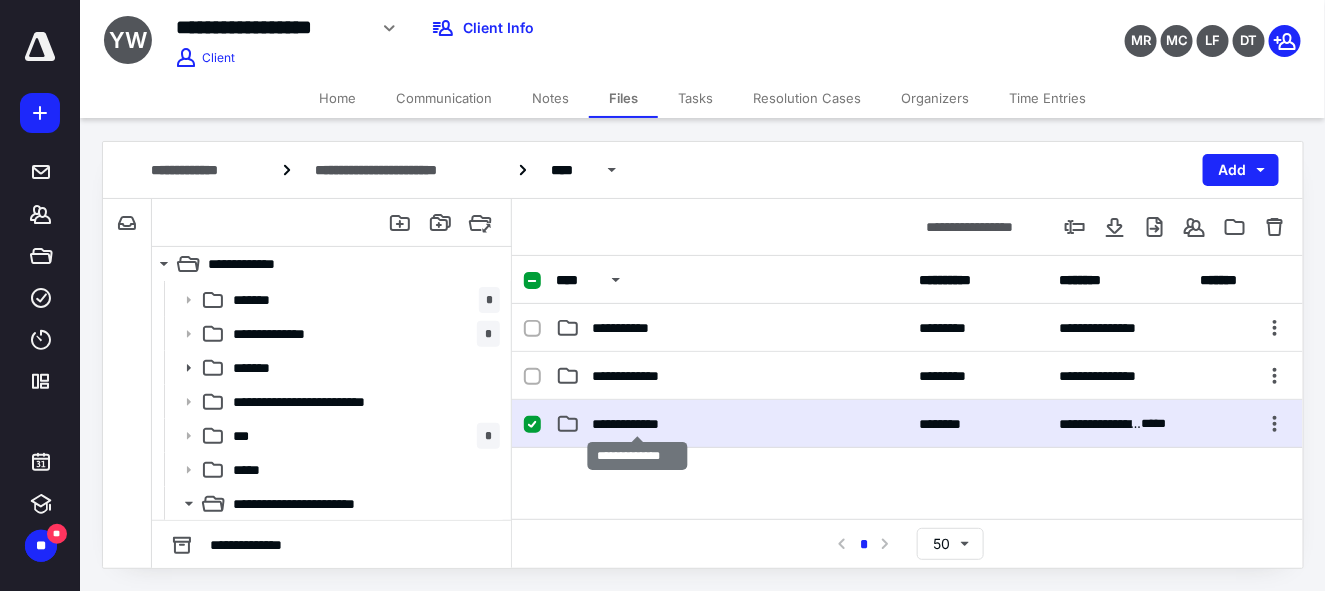click on "**********" at bounding box center (638, 424) 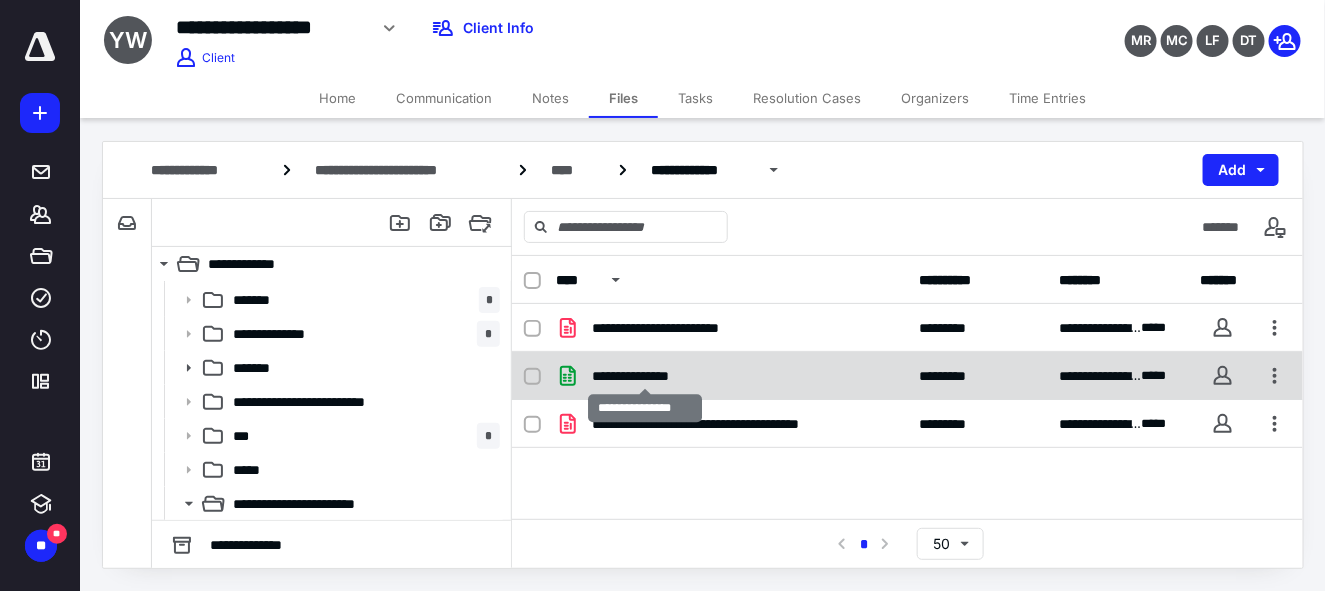 click on "**********" at bounding box center [646, 376] 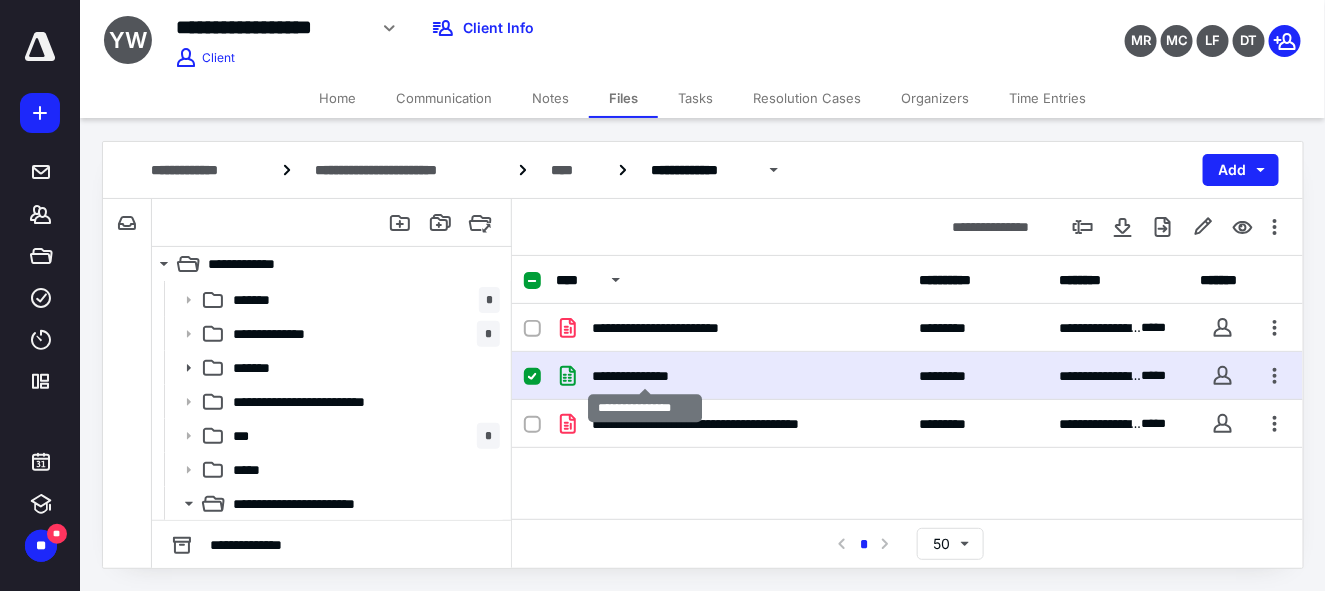 click on "**********" at bounding box center (646, 376) 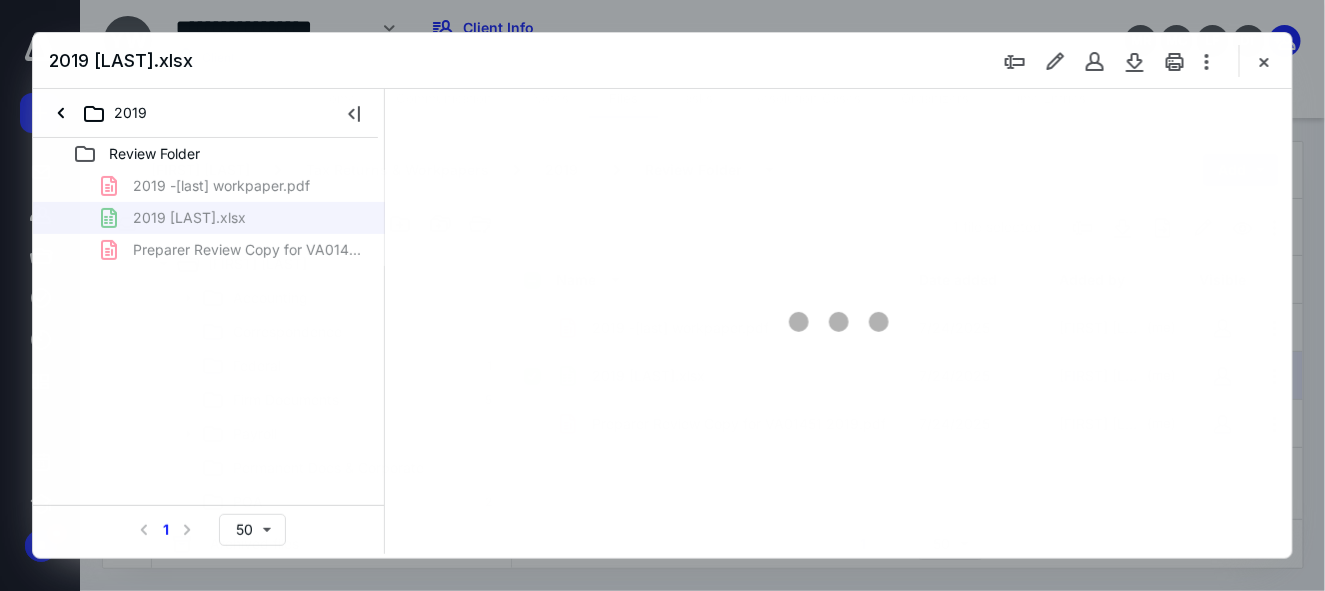 scroll, scrollTop: 66, scrollLeft: 0, axis: vertical 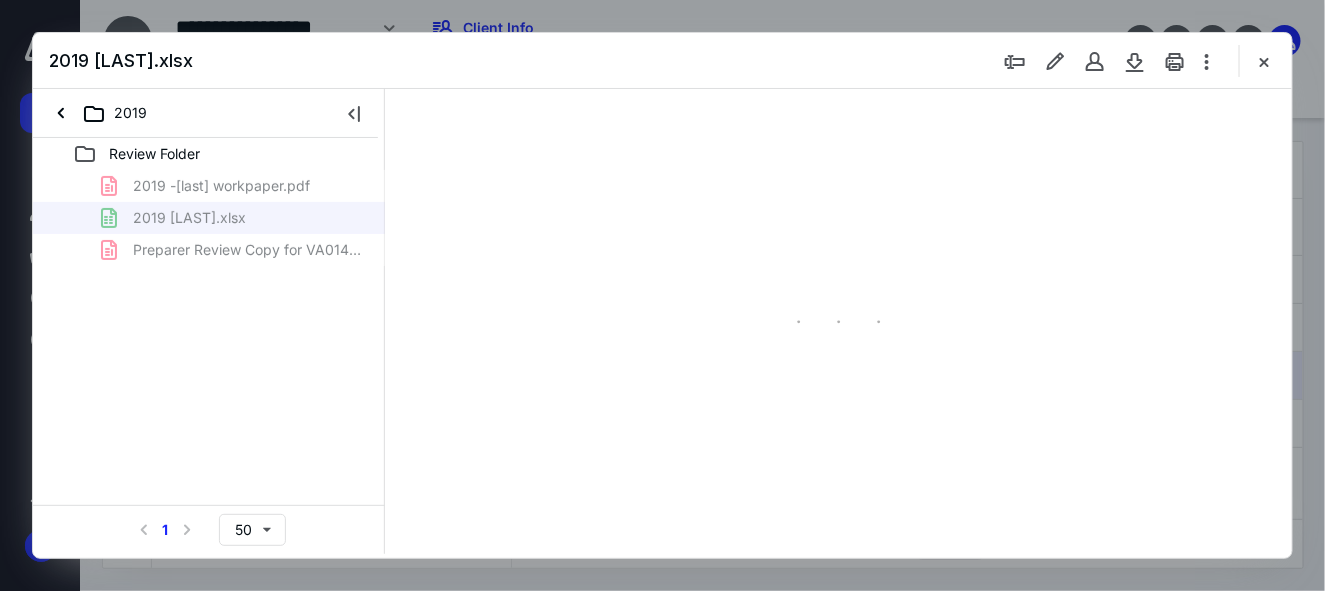 type on "79" 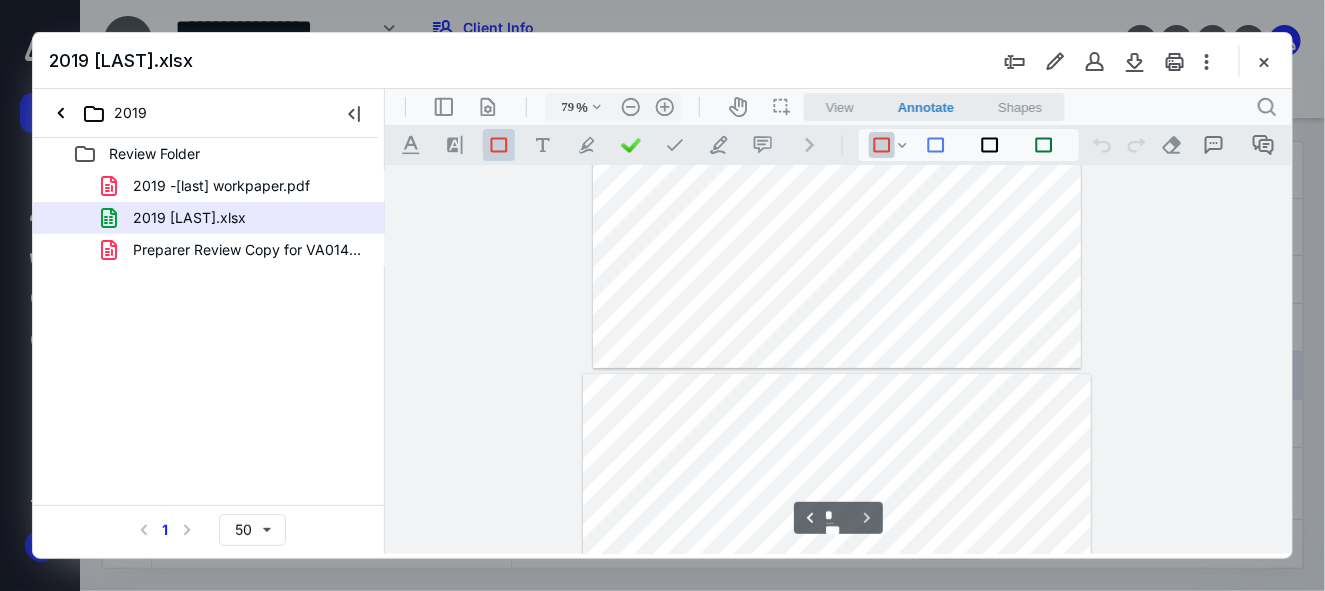 scroll, scrollTop: 283, scrollLeft: 0, axis: vertical 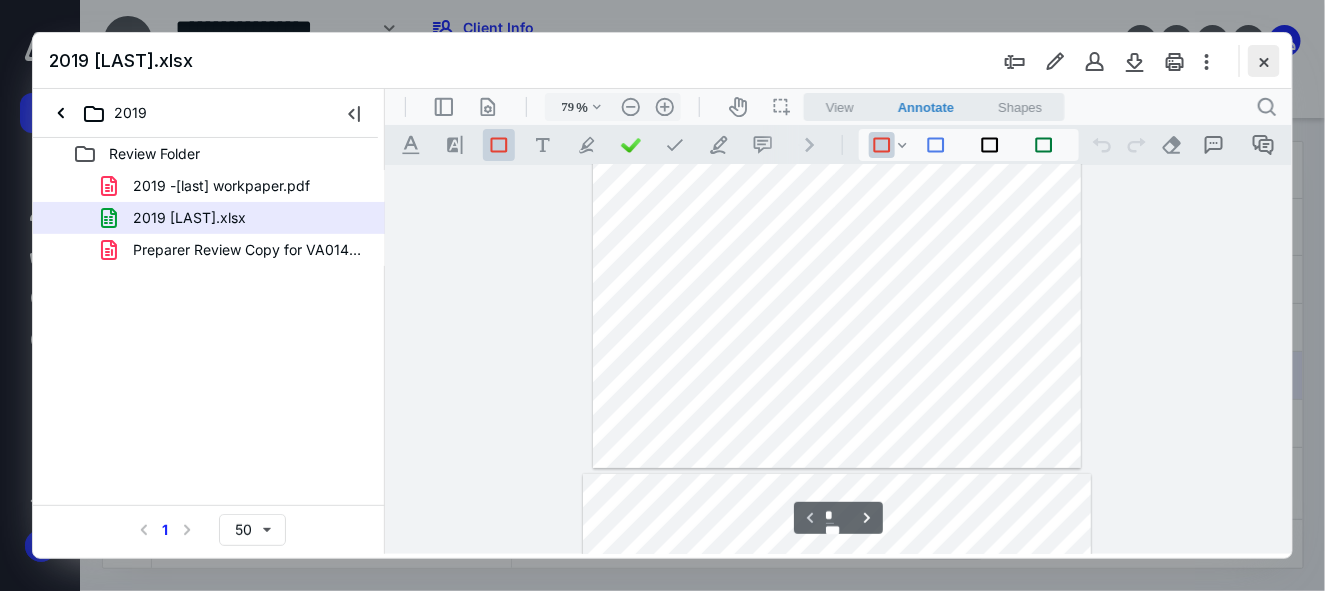 click at bounding box center (1264, 61) 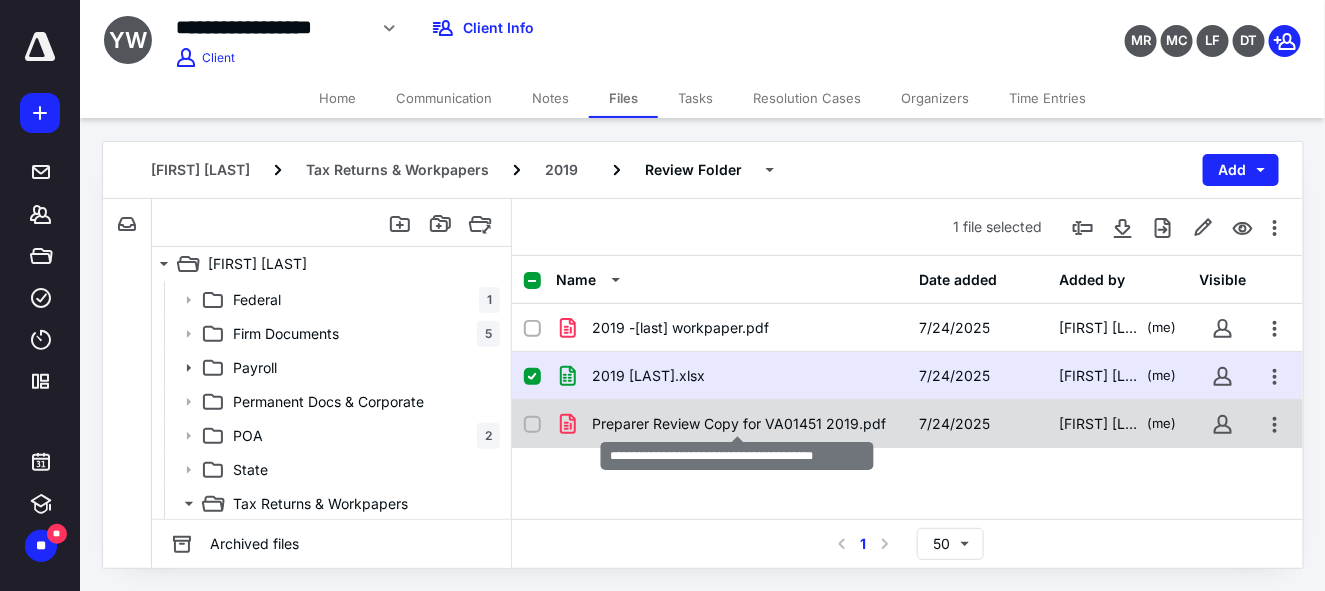 click on "Preparer Review Copy for VA01451 2019.pdf" at bounding box center (739, 424) 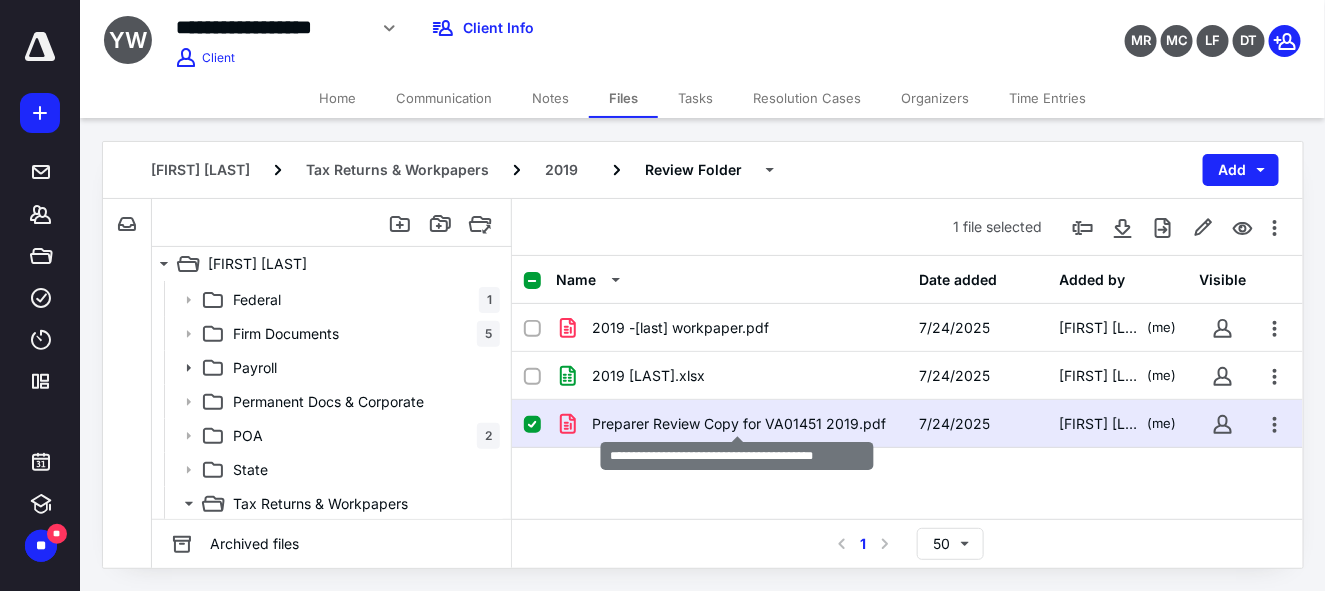 click on "Preparer Review Copy for VA01451 2019.pdf" at bounding box center [739, 424] 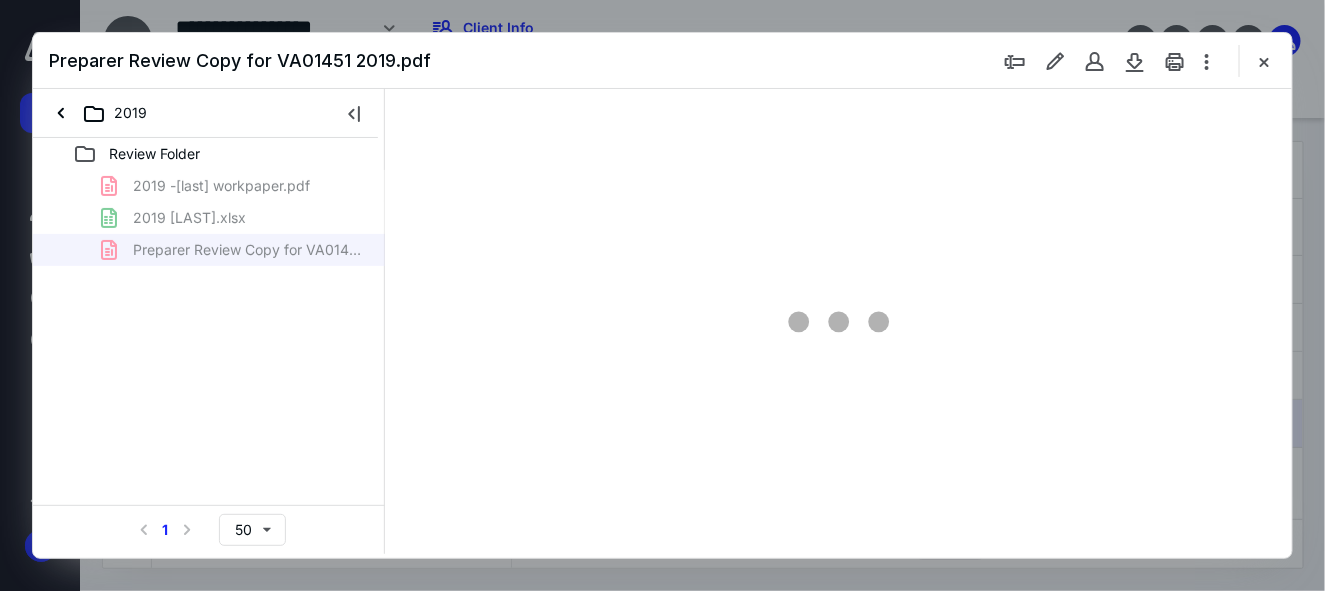 scroll, scrollTop: 0, scrollLeft: 0, axis: both 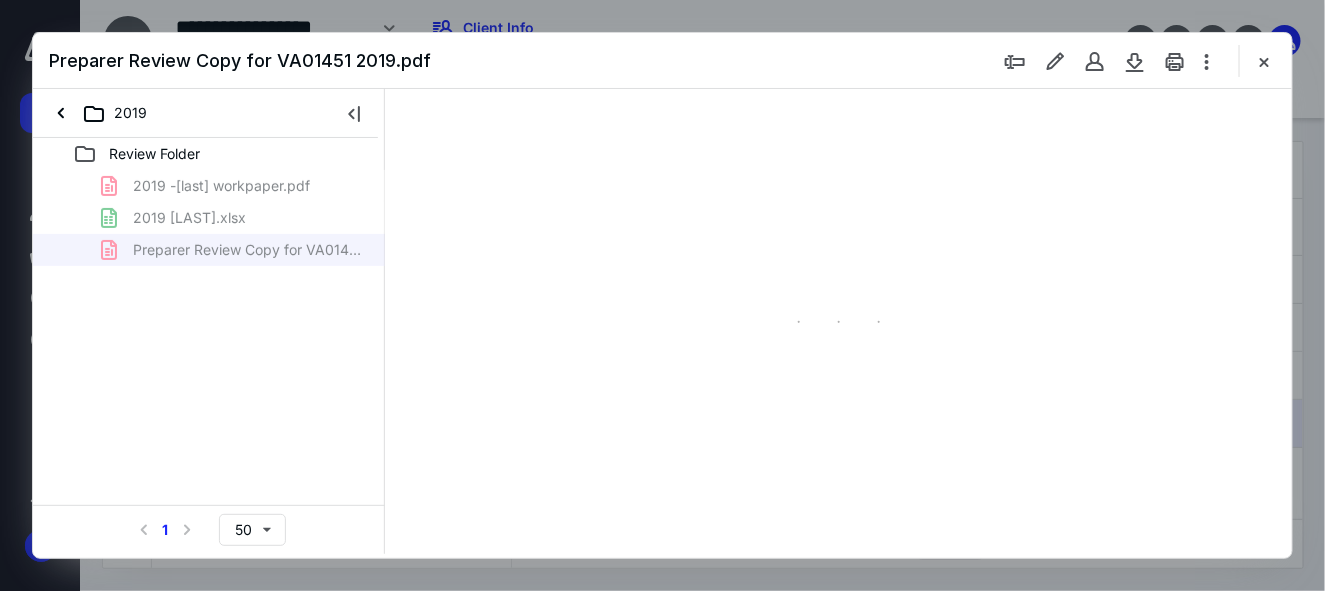 type on "49" 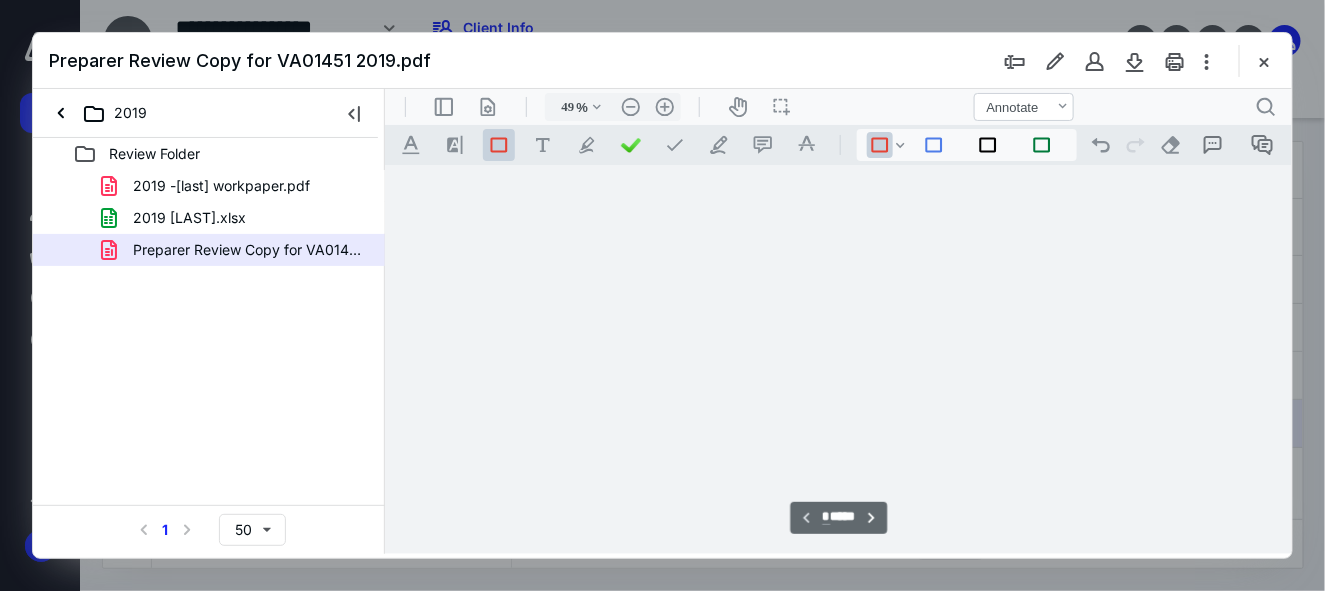 scroll, scrollTop: 77, scrollLeft: 0, axis: vertical 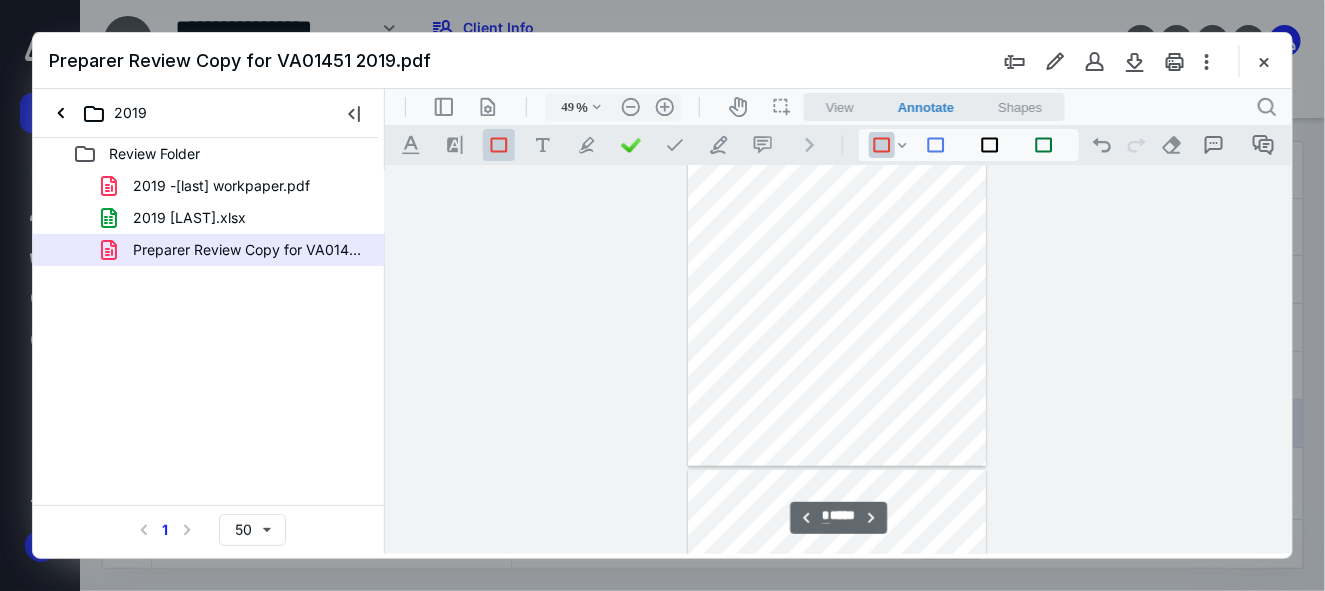 type on "*" 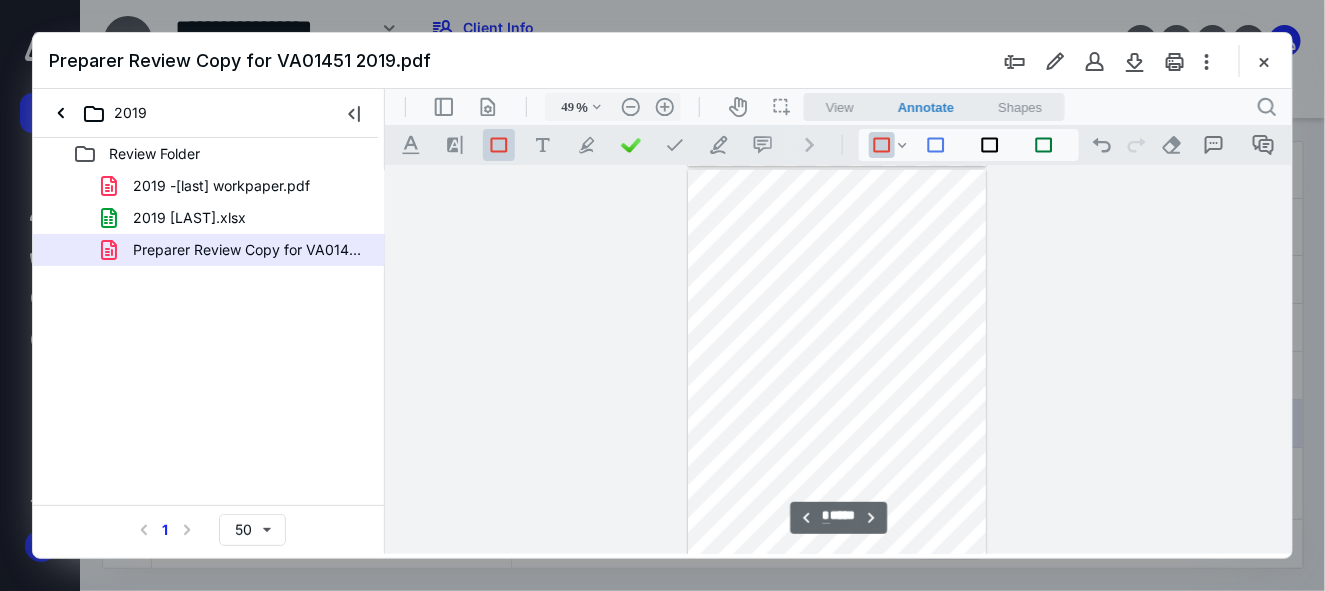 scroll, scrollTop: 877, scrollLeft: 0, axis: vertical 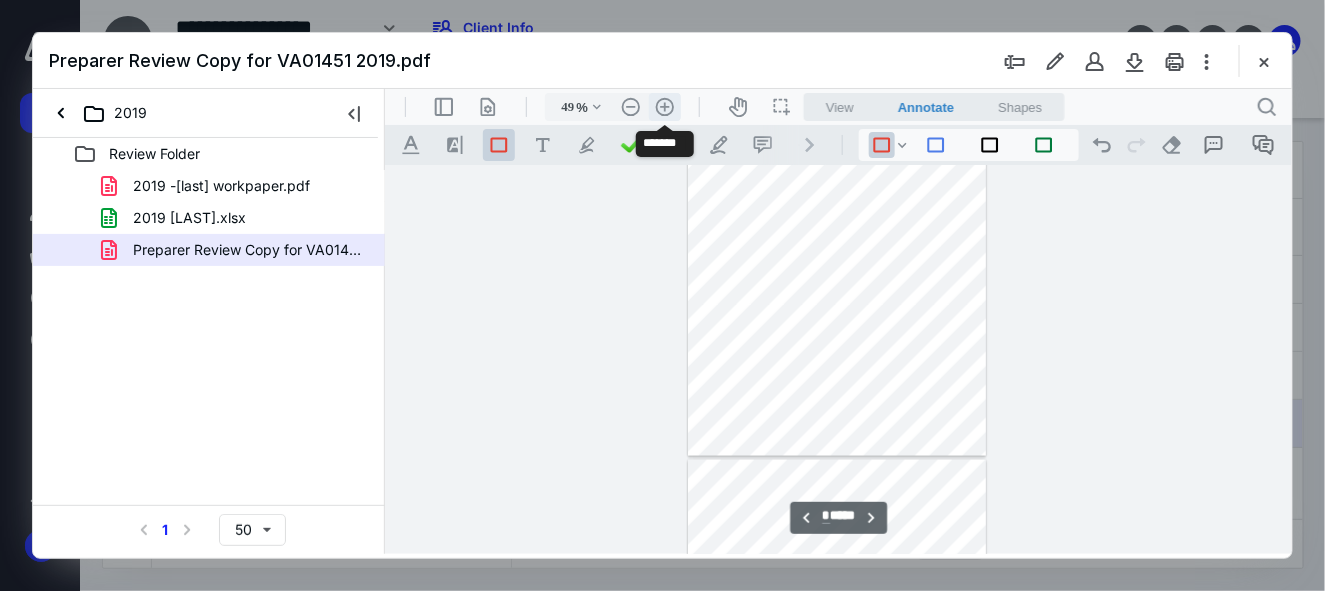 click on ".cls-1{fill:#abb0c4;} icon - header - zoom - in - line" at bounding box center [664, 106] 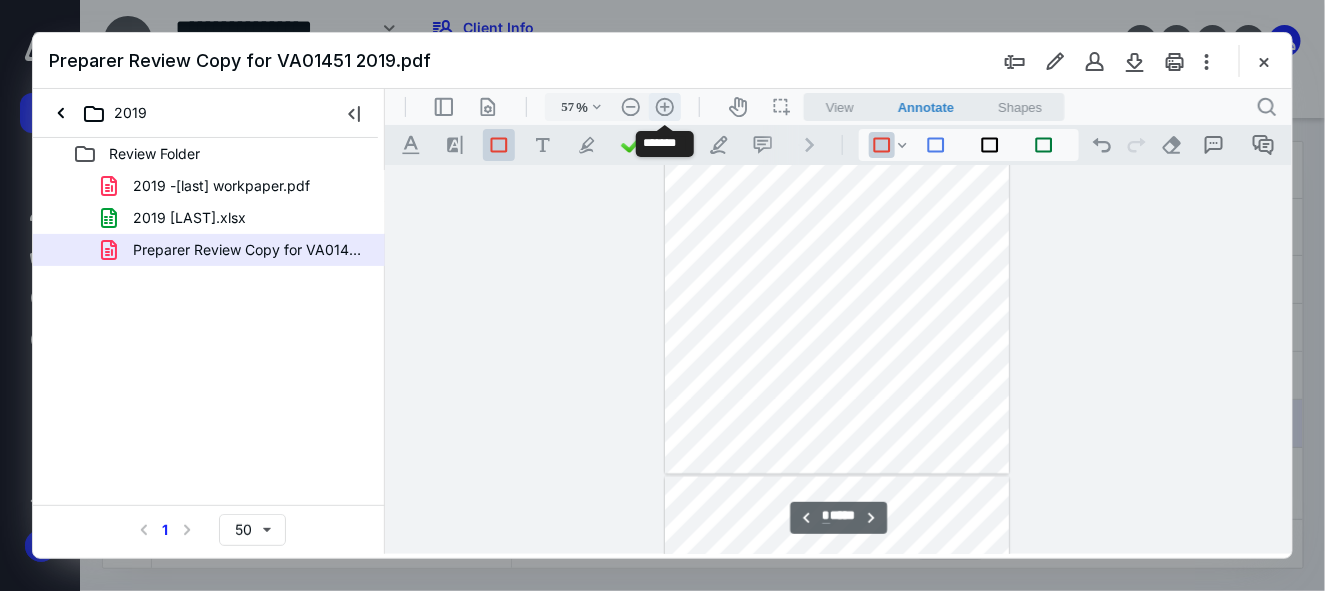 click on ".cls-1{fill:#abb0c4;} icon - header - zoom - in - line" at bounding box center (664, 106) 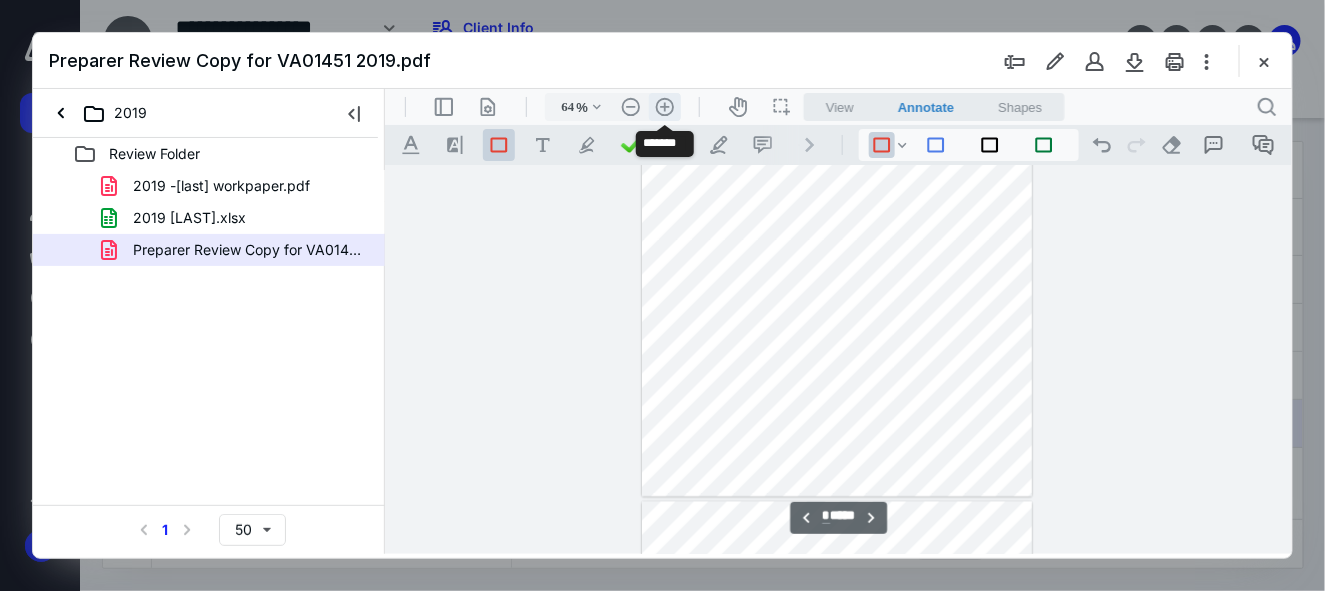 click on ".cls-1{fill:#abb0c4;} icon - header - zoom - in - line" at bounding box center [664, 106] 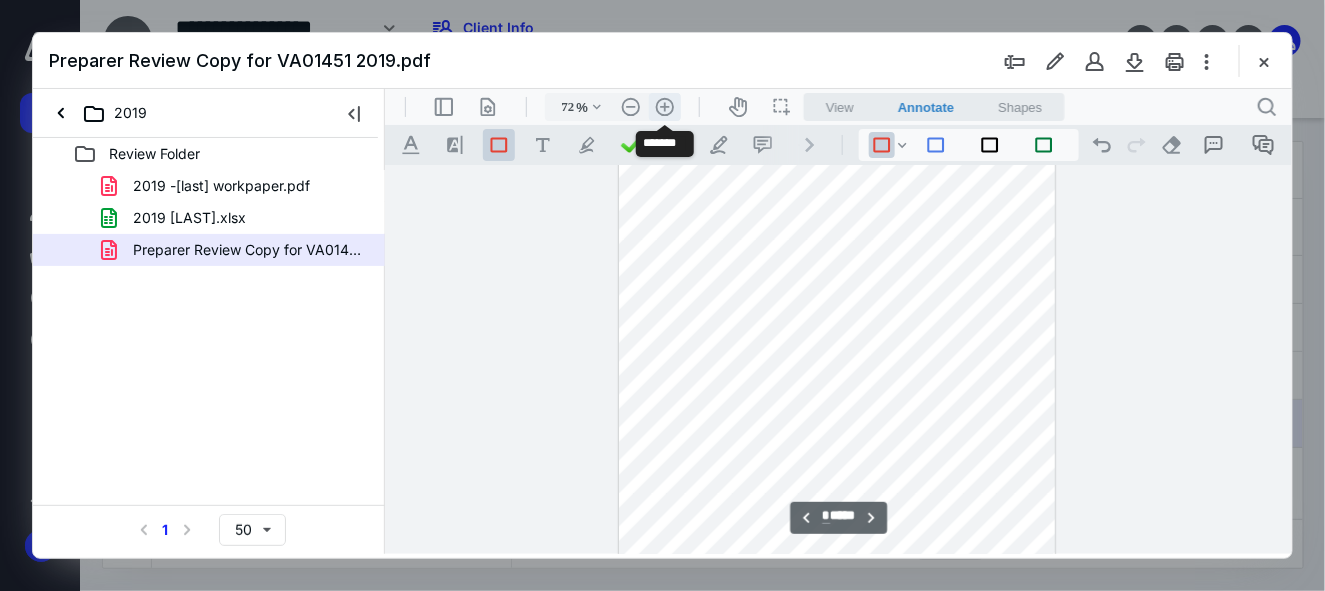 scroll, scrollTop: 1355, scrollLeft: 0, axis: vertical 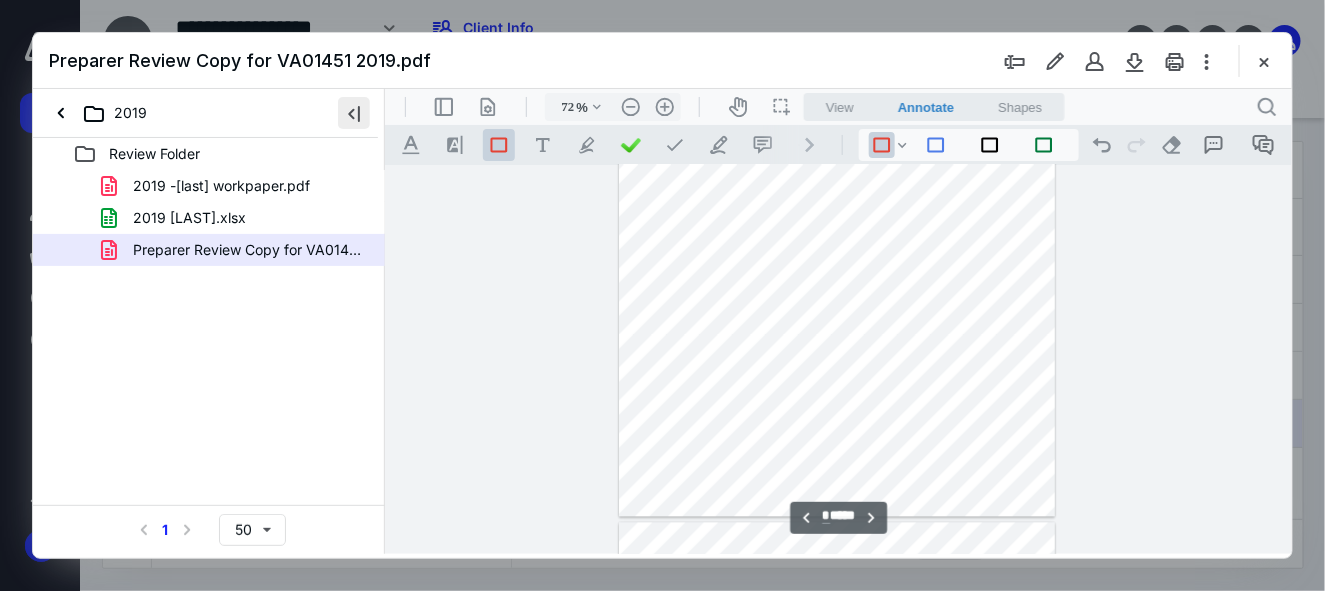 click at bounding box center (354, 113) 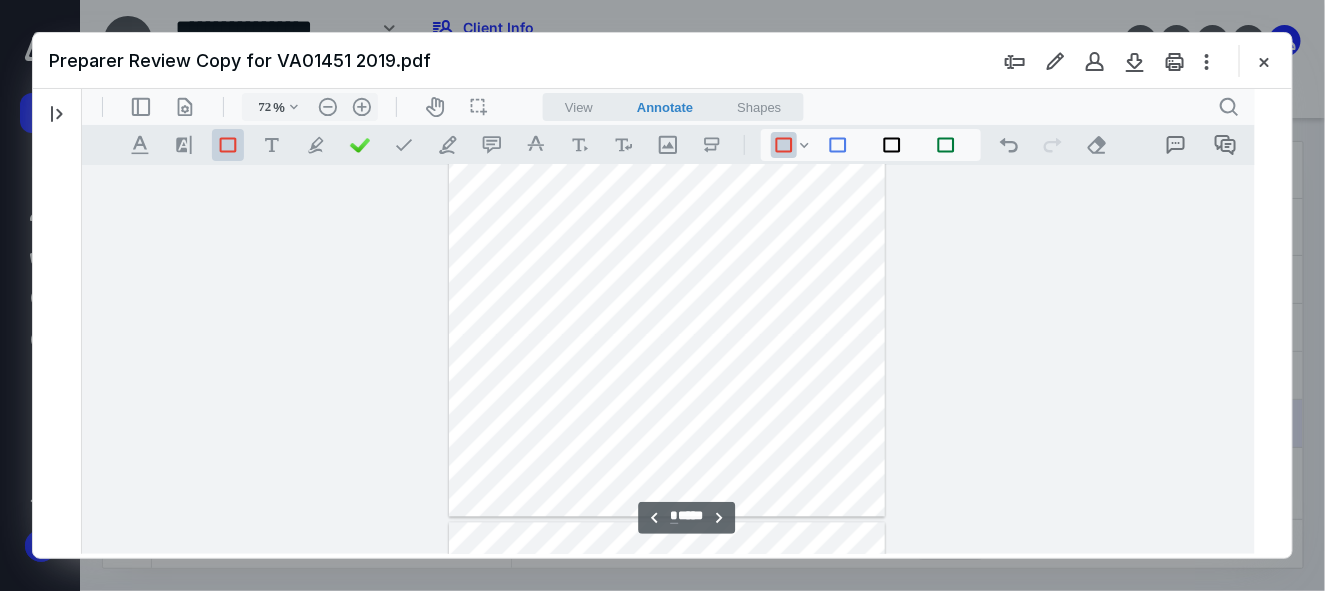 type on "*" 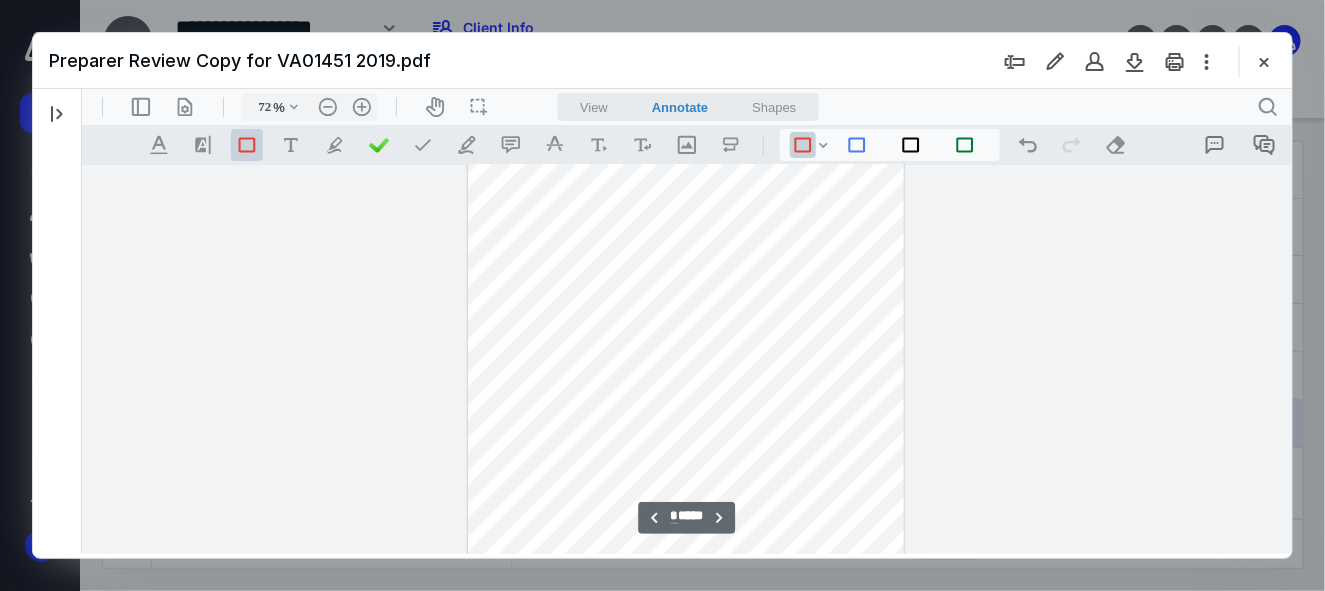 scroll, scrollTop: 1555, scrollLeft: 0, axis: vertical 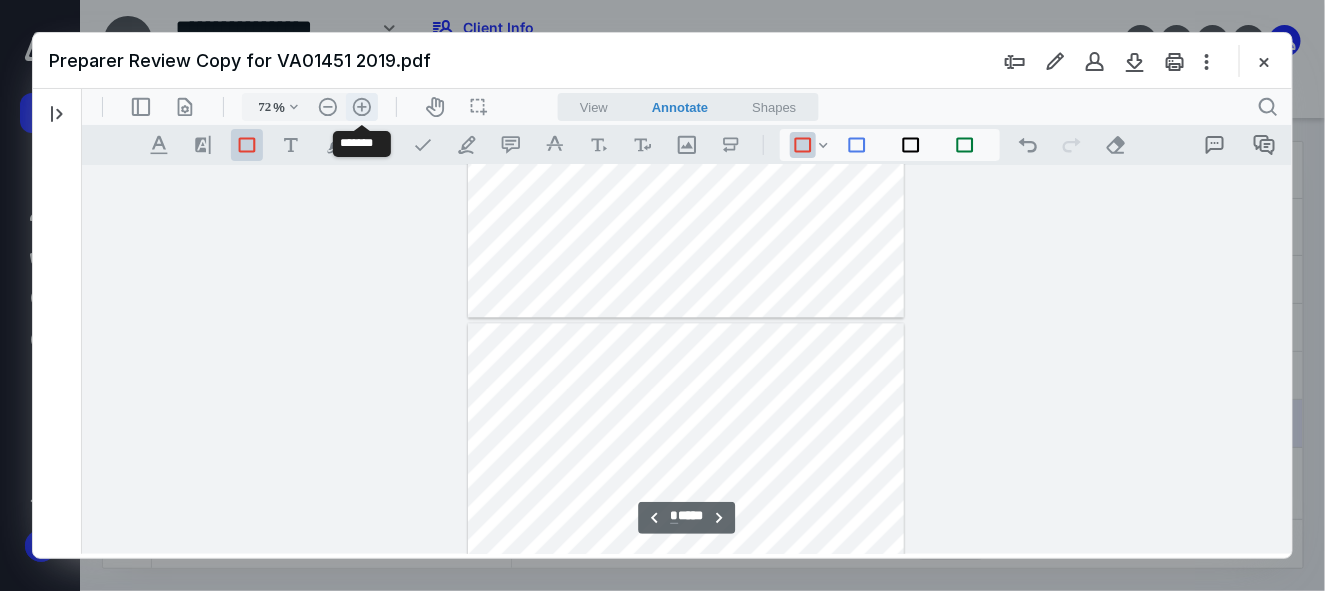click on ".cls-1{fill:#abb0c4;} icon - header - zoom - in - line" at bounding box center [361, 106] 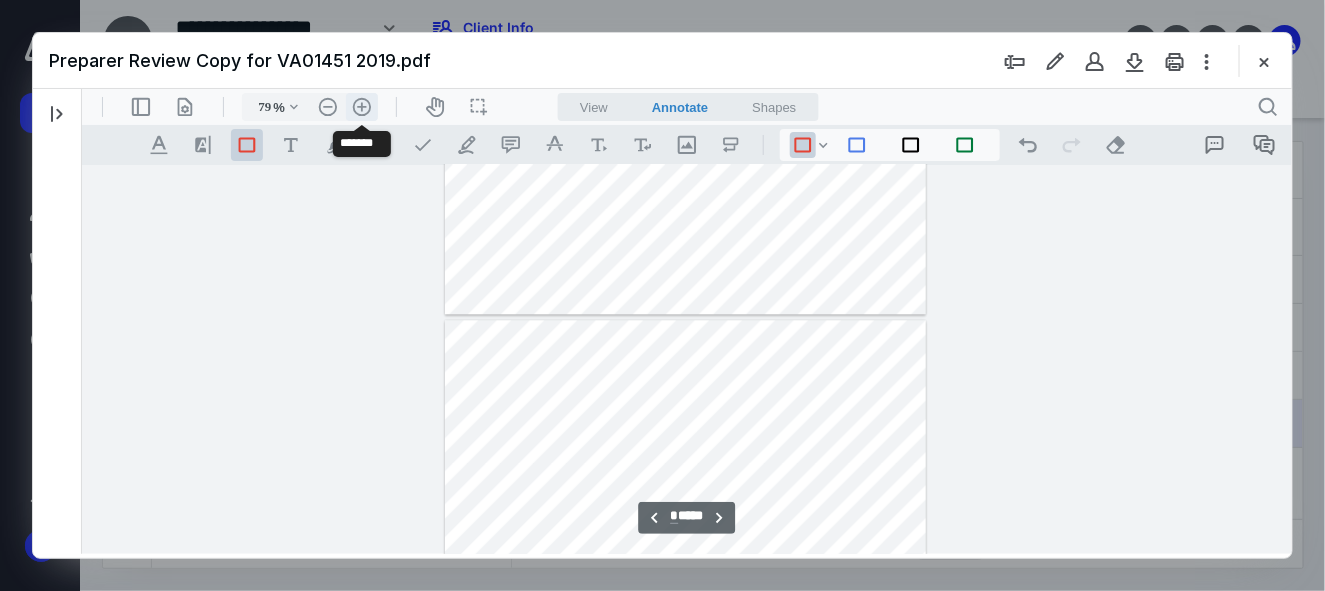 click on ".cls-1{fill:#abb0c4;} icon - header - zoom - in - line" at bounding box center (361, 106) 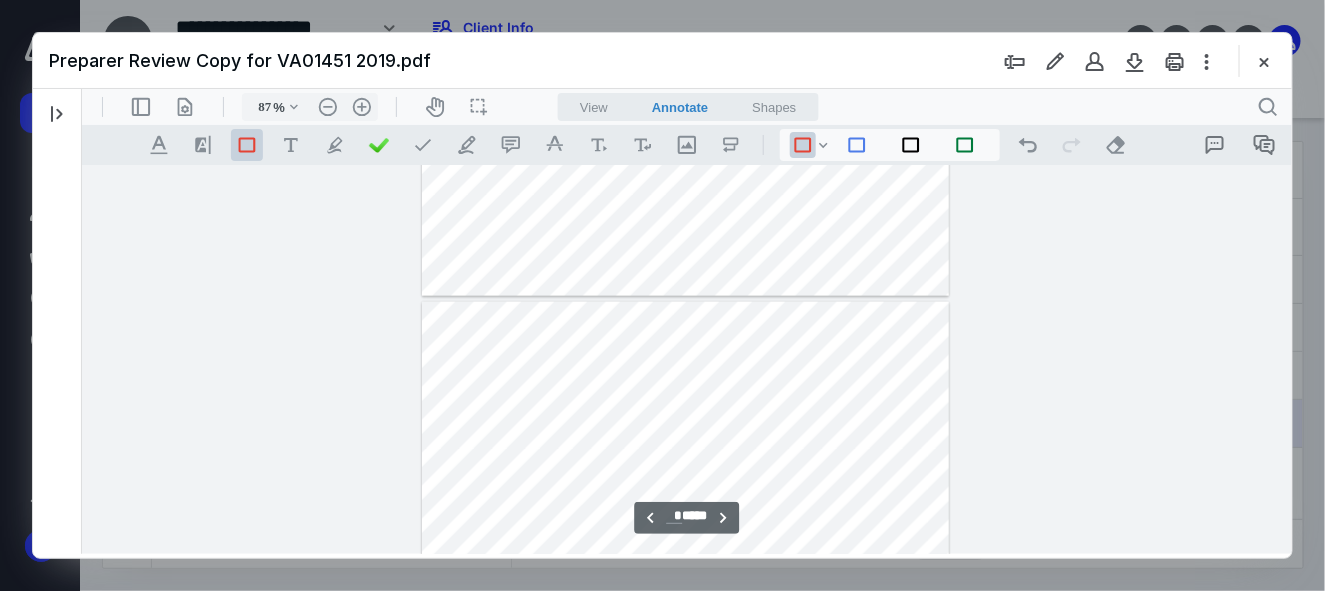 scroll, scrollTop: 5967, scrollLeft: 0, axis: vertical 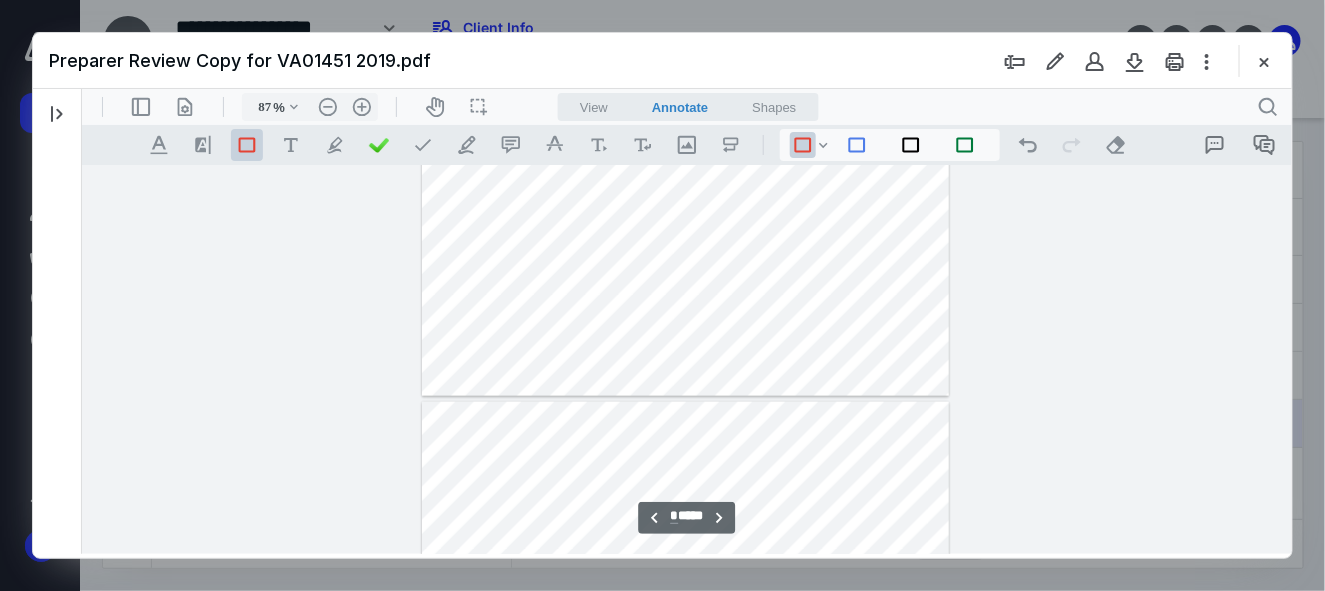 type on "**" 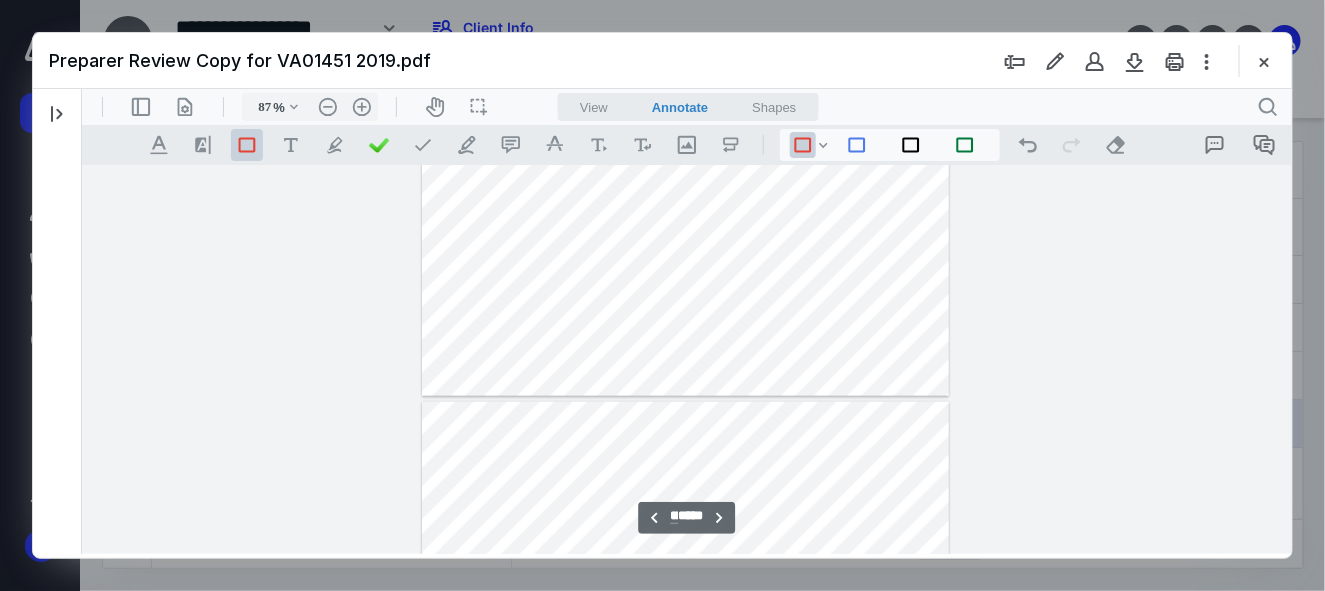 scroll, scrollTop: 6067, scrollLeft: 0, axis: vertical 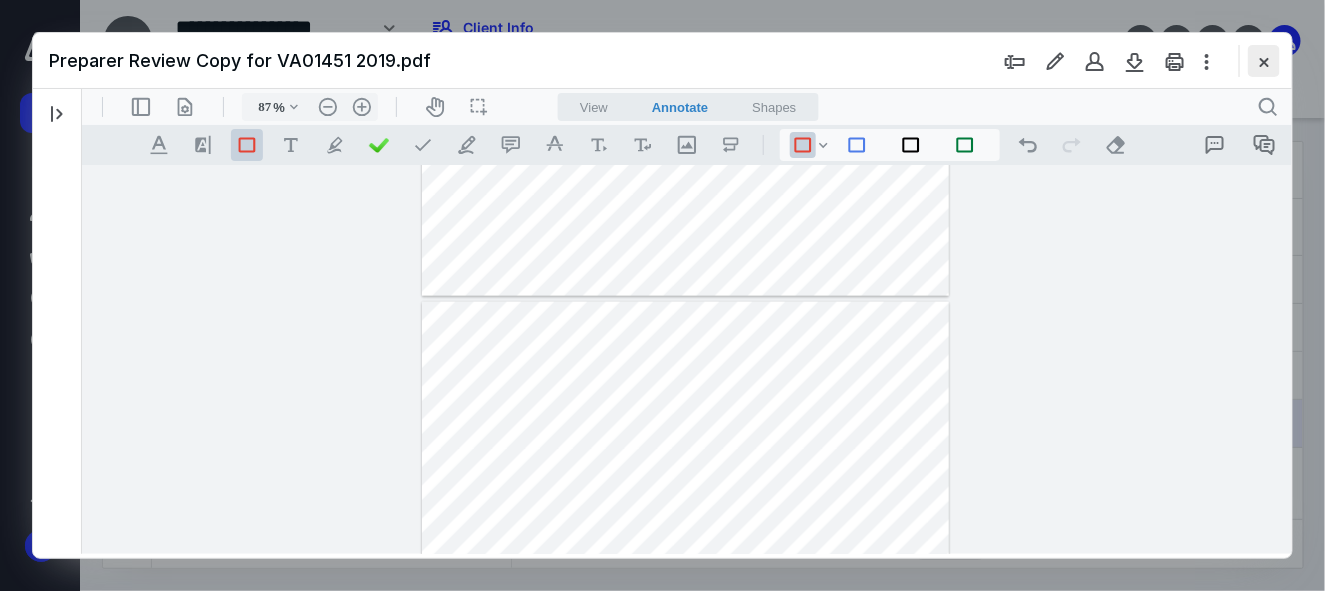 click at bounding box center [1264, 61] 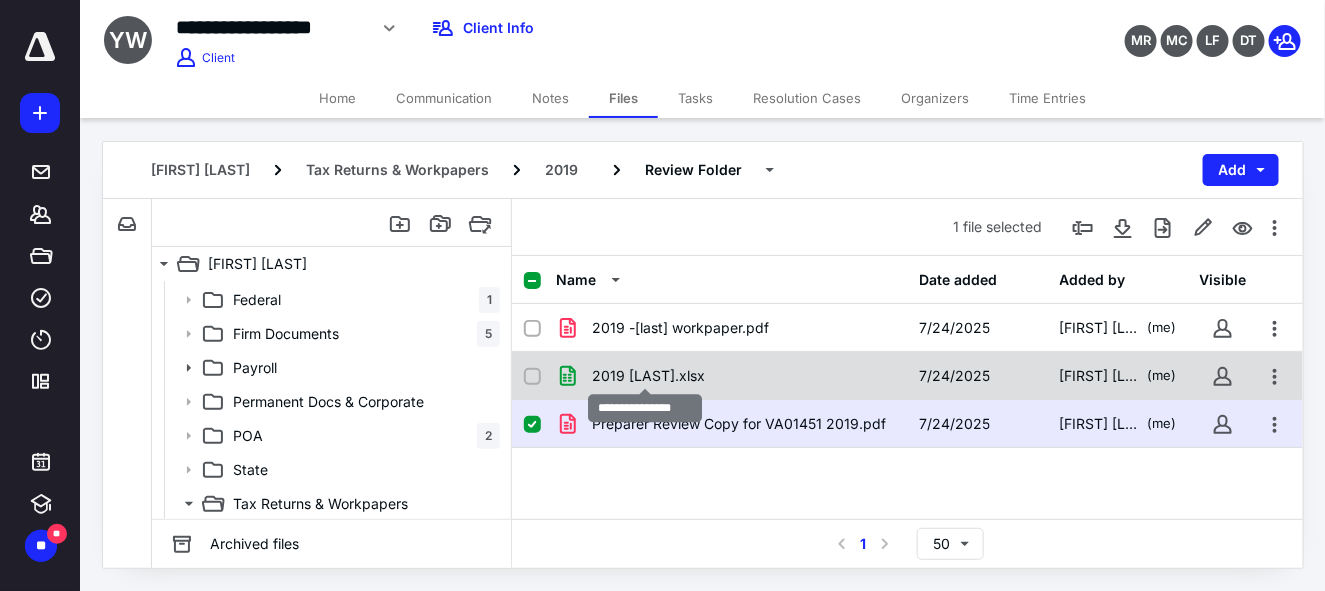 click on "2019 [LAST].xlsx" at bounding box center [648, 376] 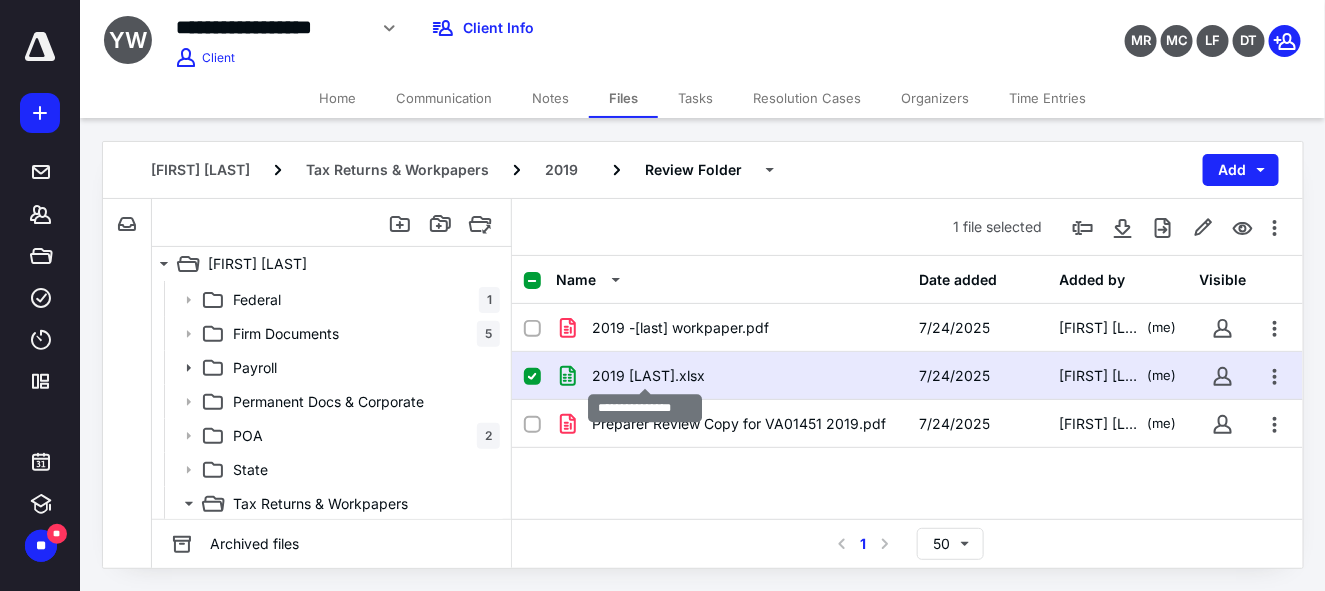 click on "2019 [LAST].xlsx" at bounding box center (648, 376) 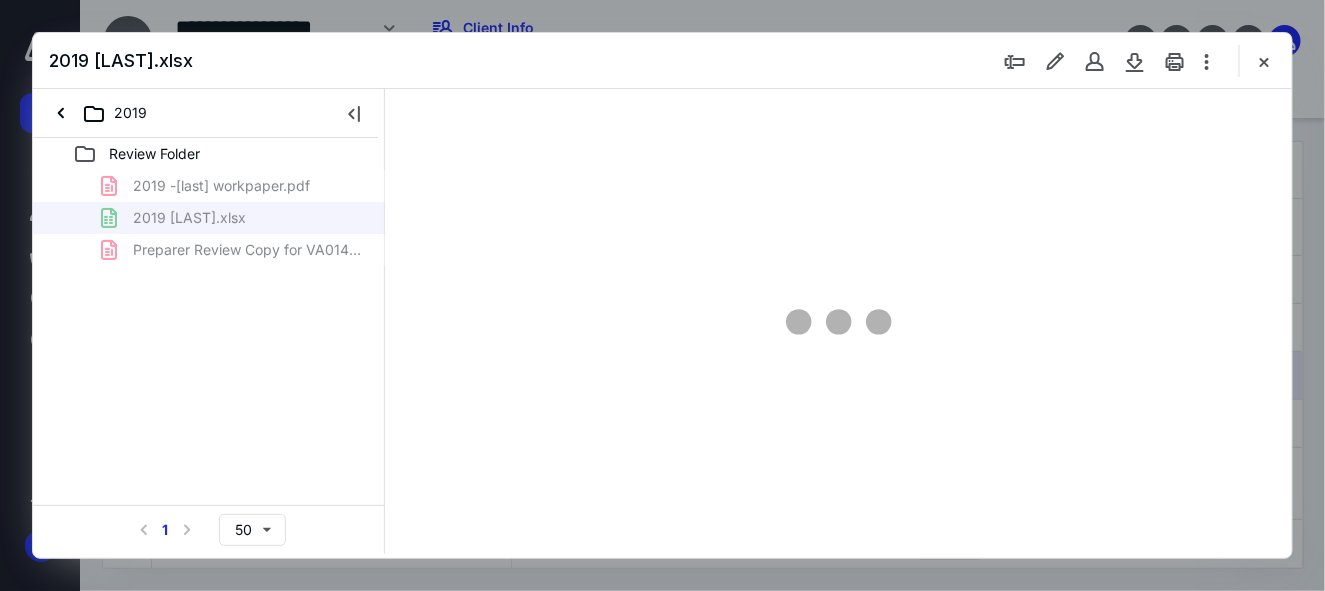 scroll, scrollTop: 0, scrollLeft: 0, axis: both 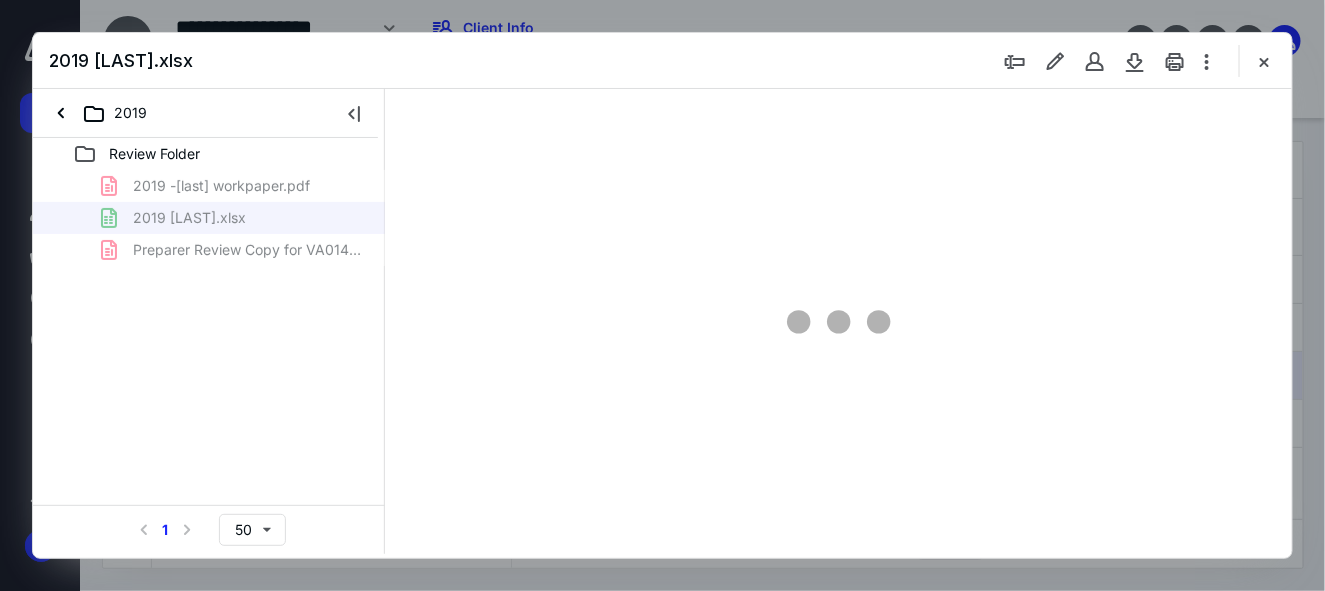 type on "79" 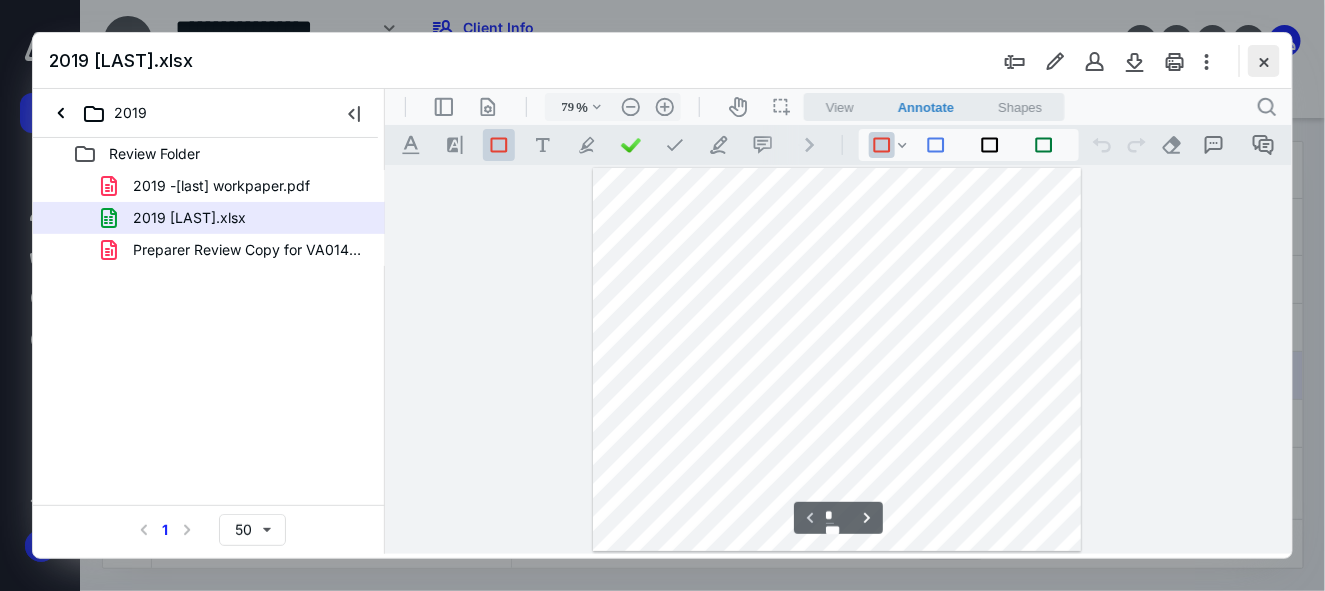click at bounding box center (1264, 61) 